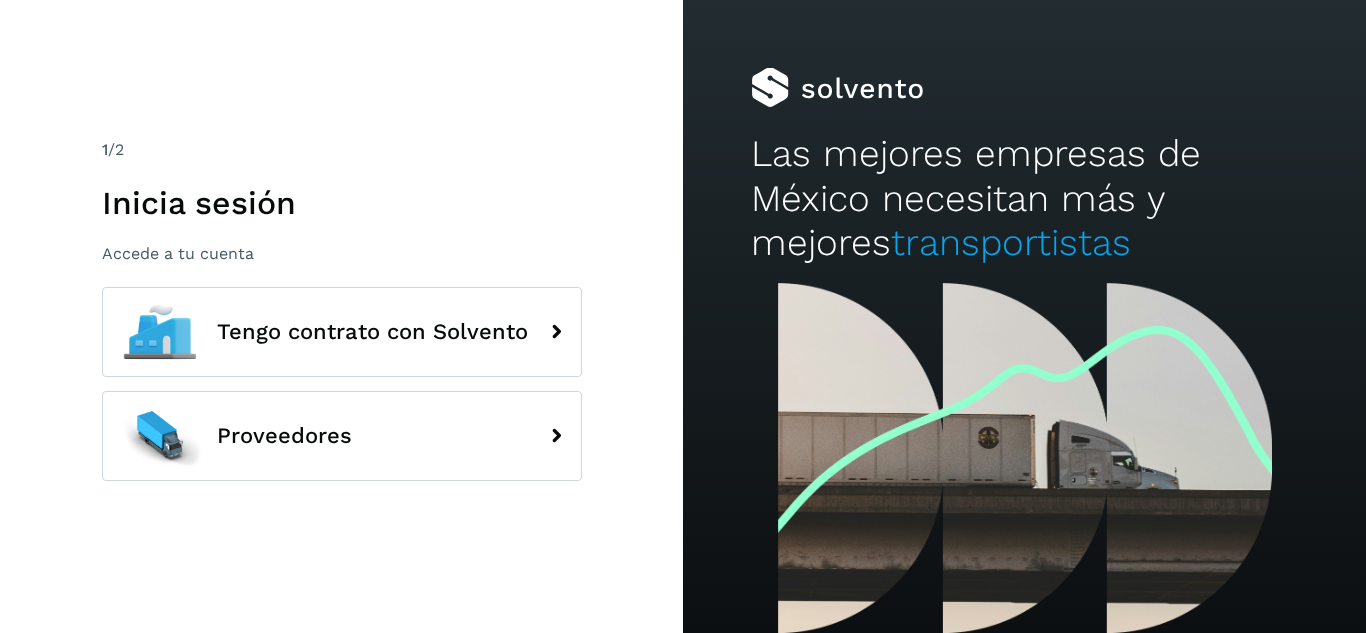 scroll, scrollTop: 0, scrollLeft: 0, axis: both 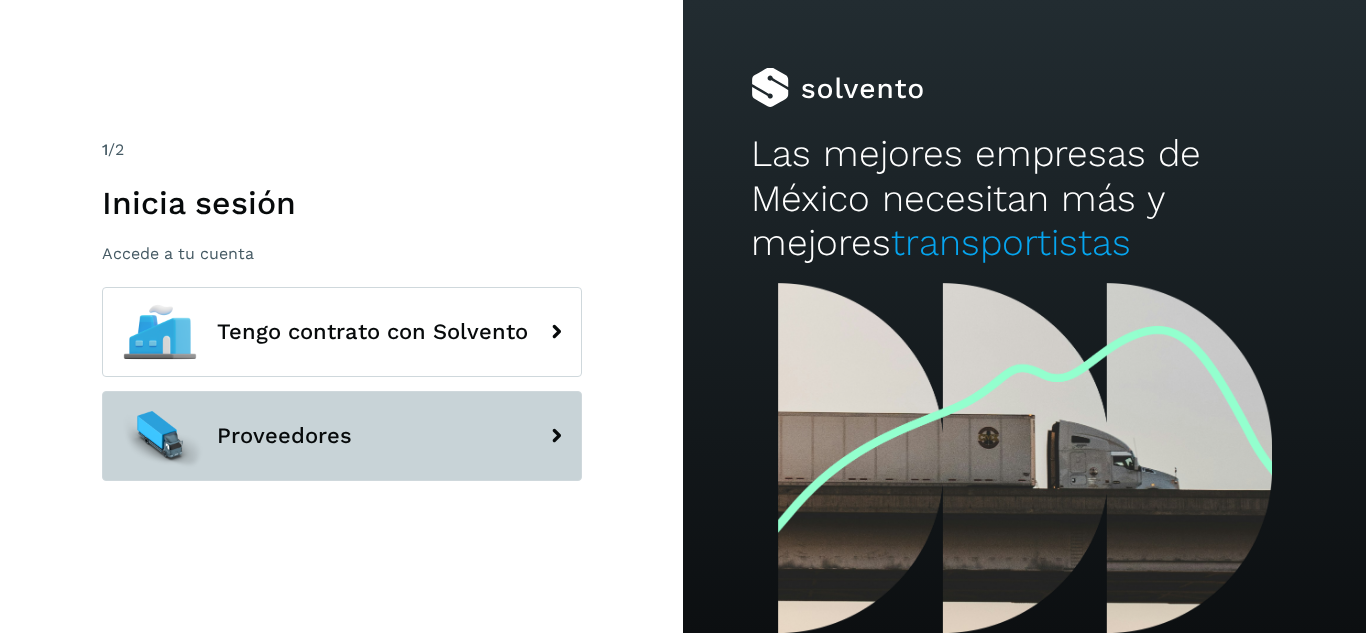 click on "Proveedores" 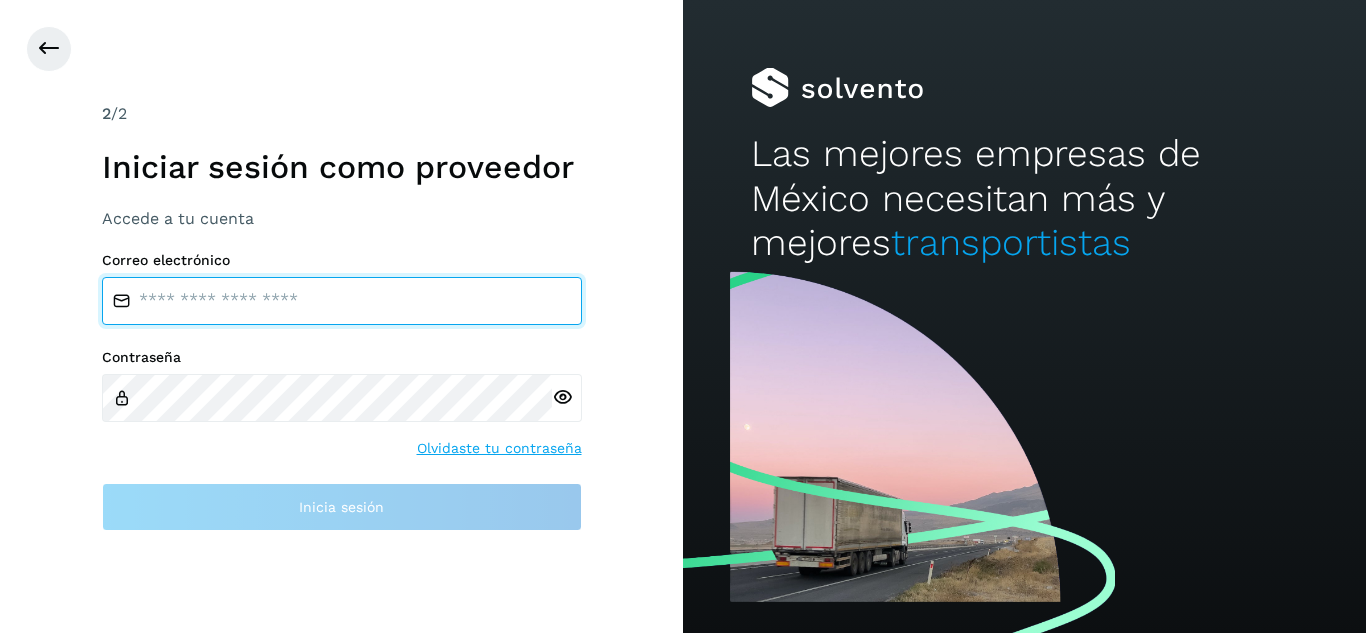 type on "**********" 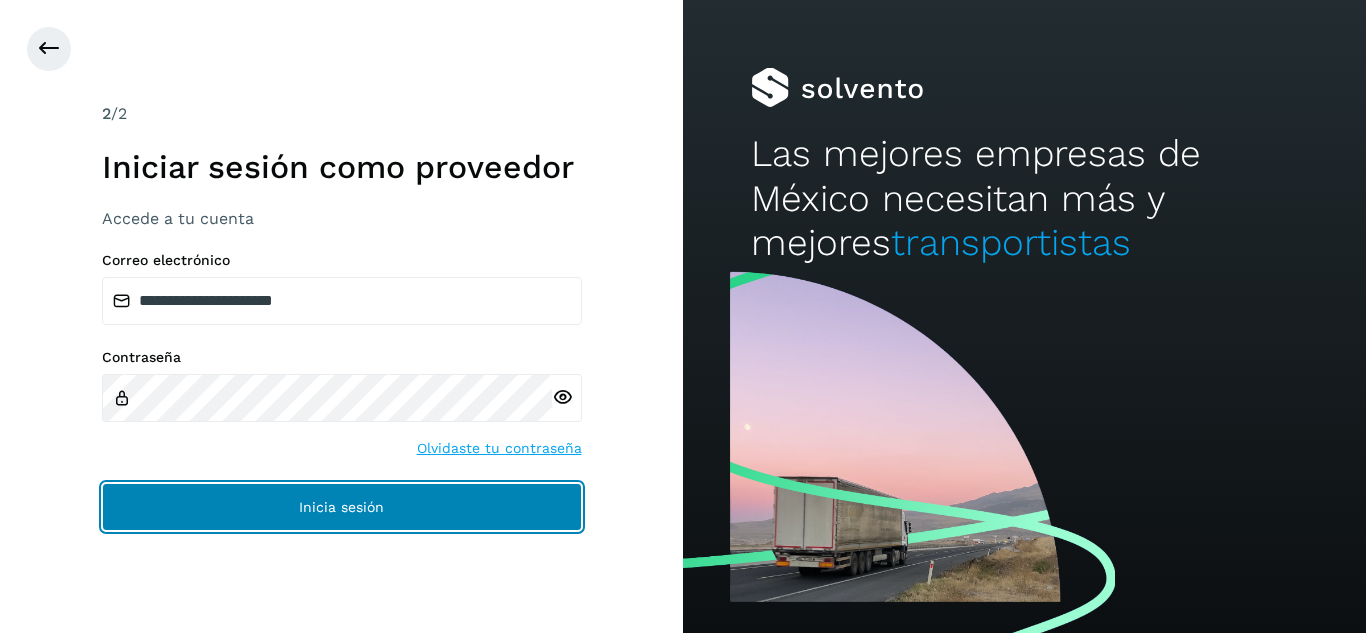 click on "Inicia sesión" 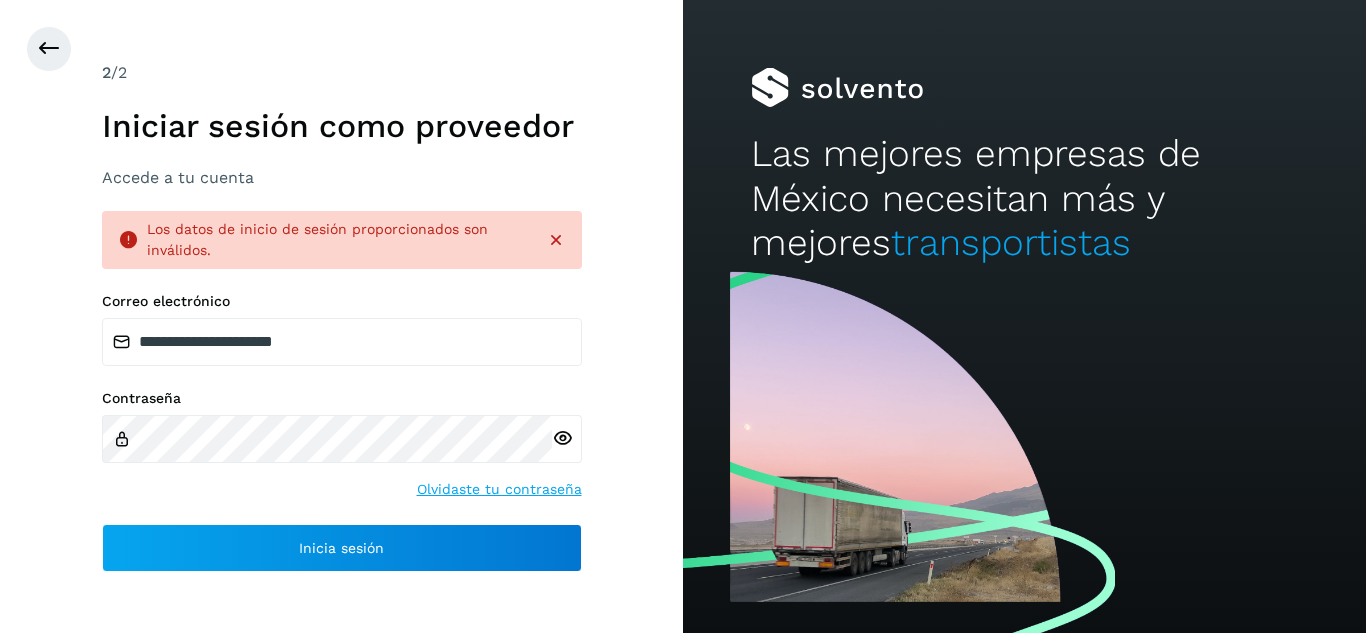 click at bounding box center [562, 438] 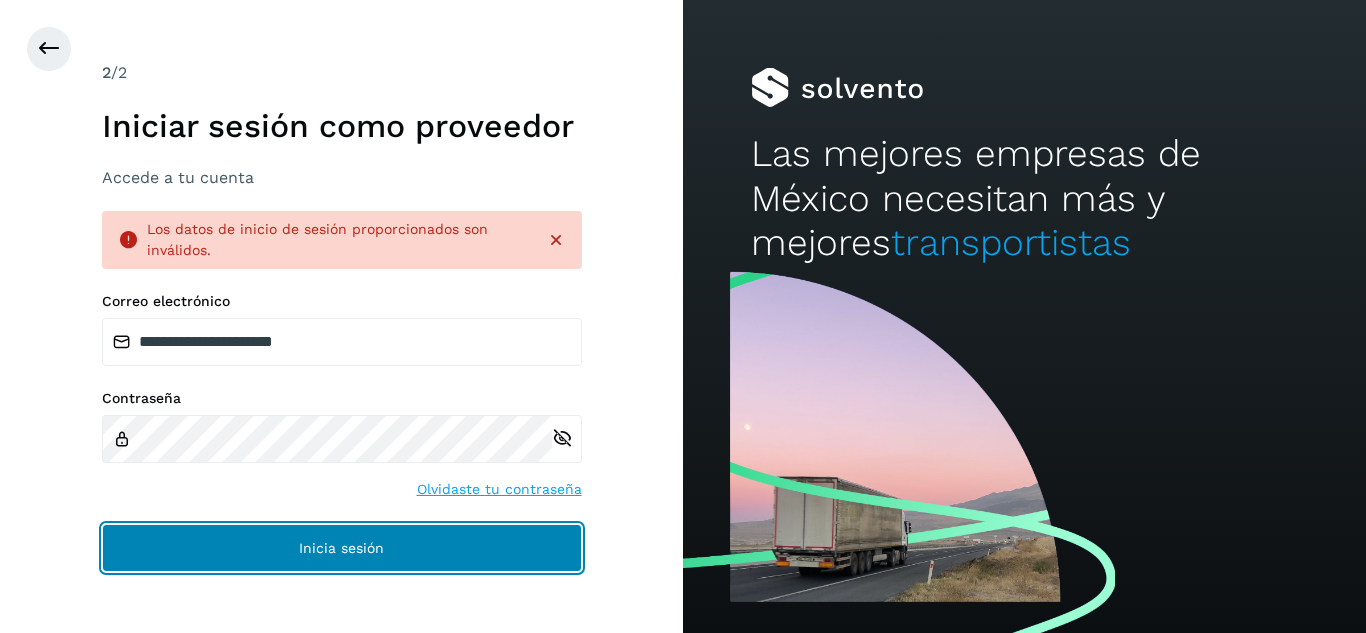 click on "Inicia sesión" at bounding box center [342, 548] 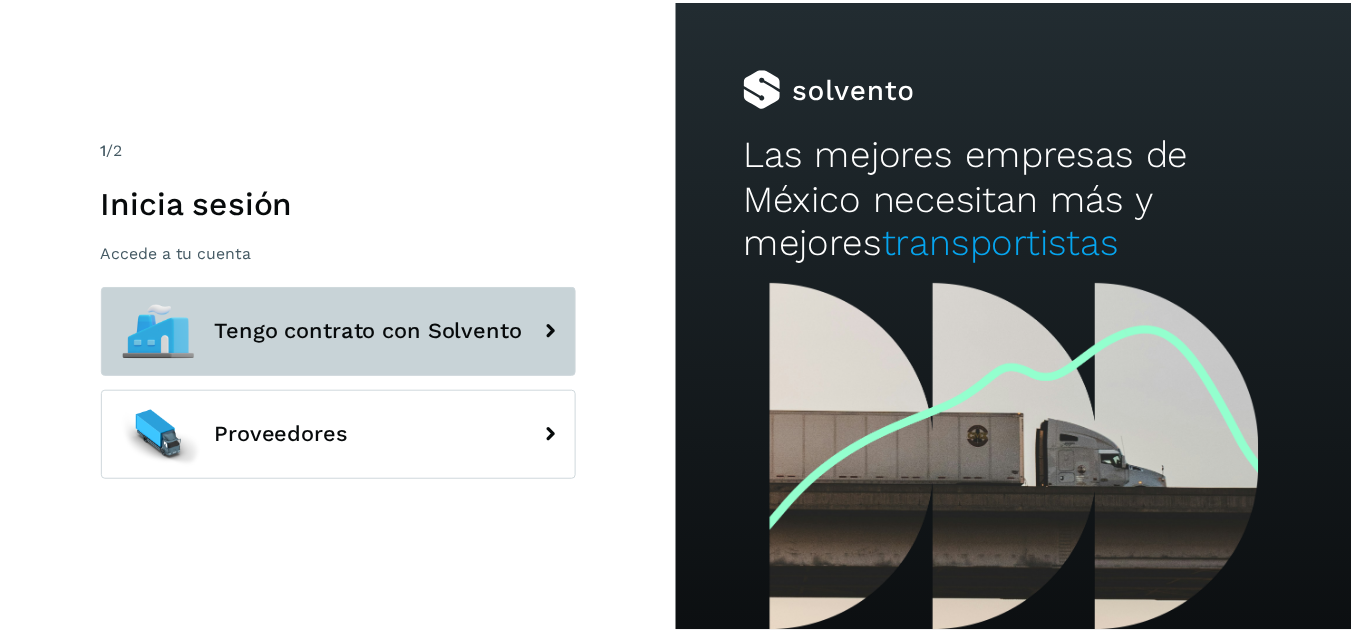scroll, scrollTop: 0, scrollLeft: 0, axis: both 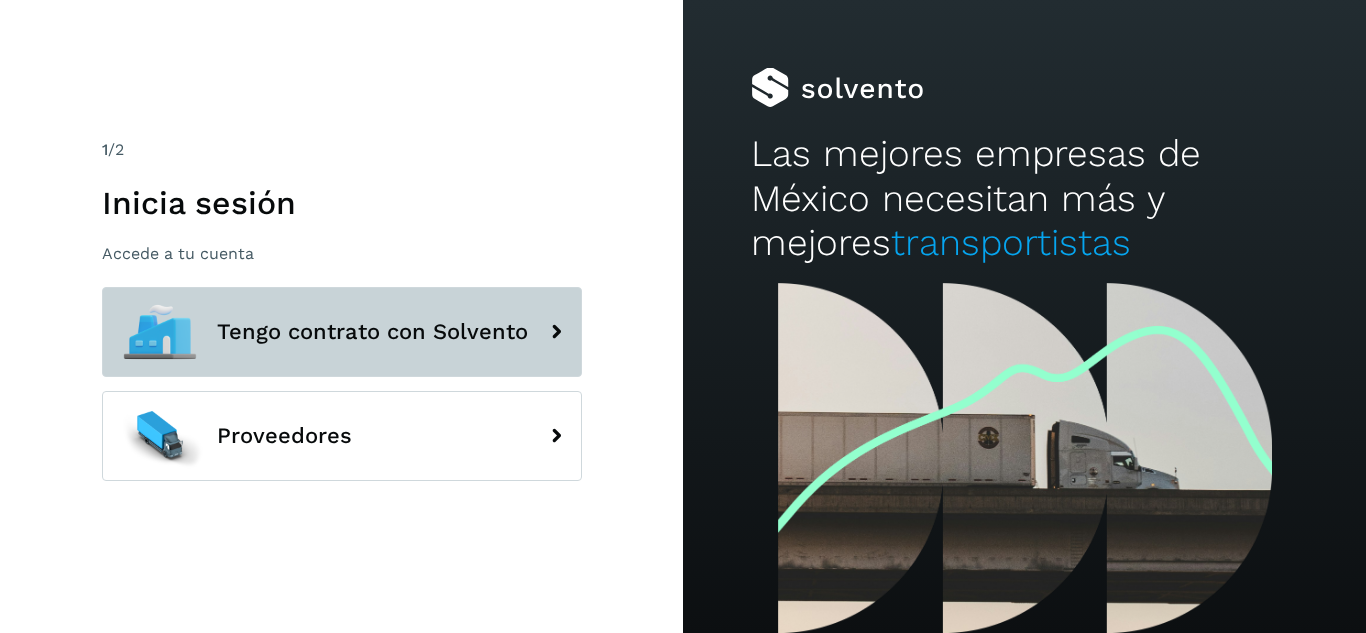 click on "Tengo contrato con Solvento" at bounding box center [342, 332] 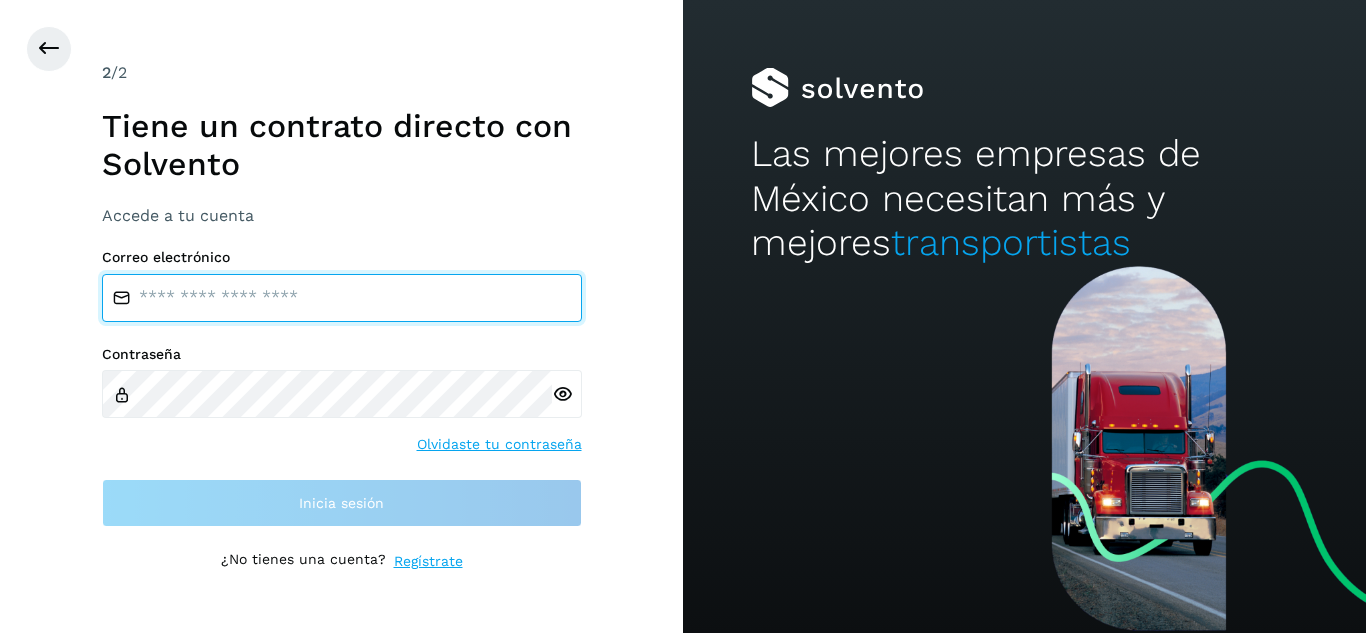 type on "**********" 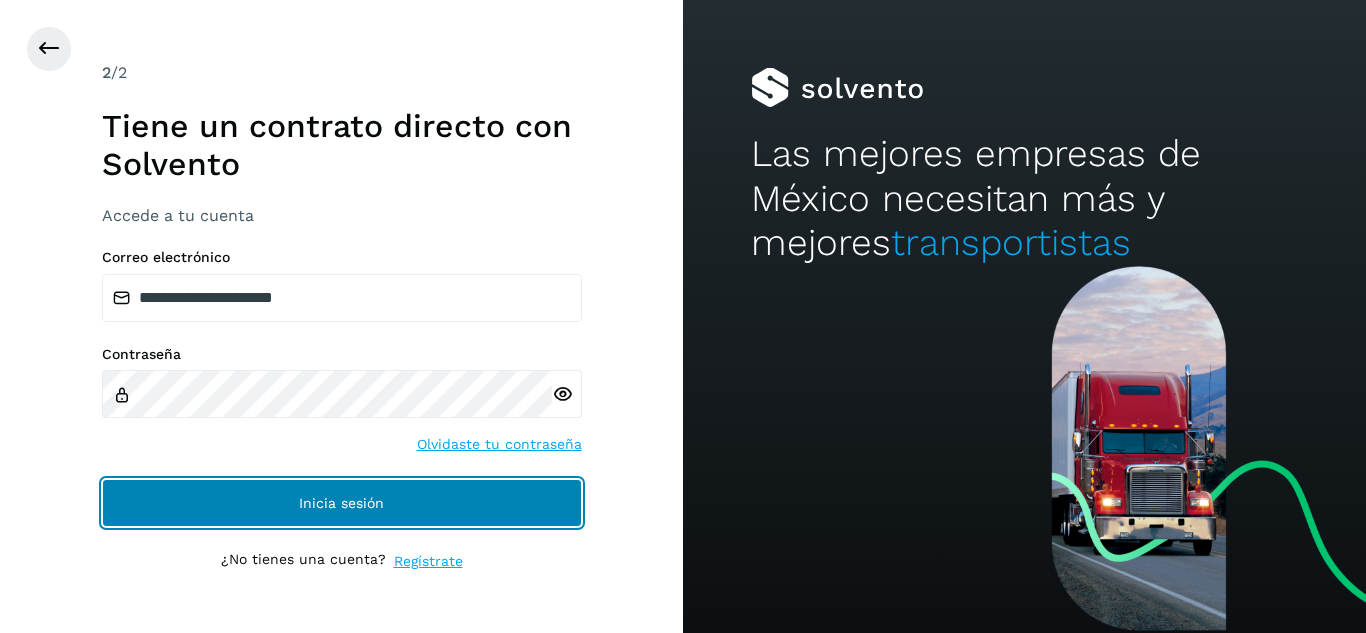 click on "Inicia sesión" 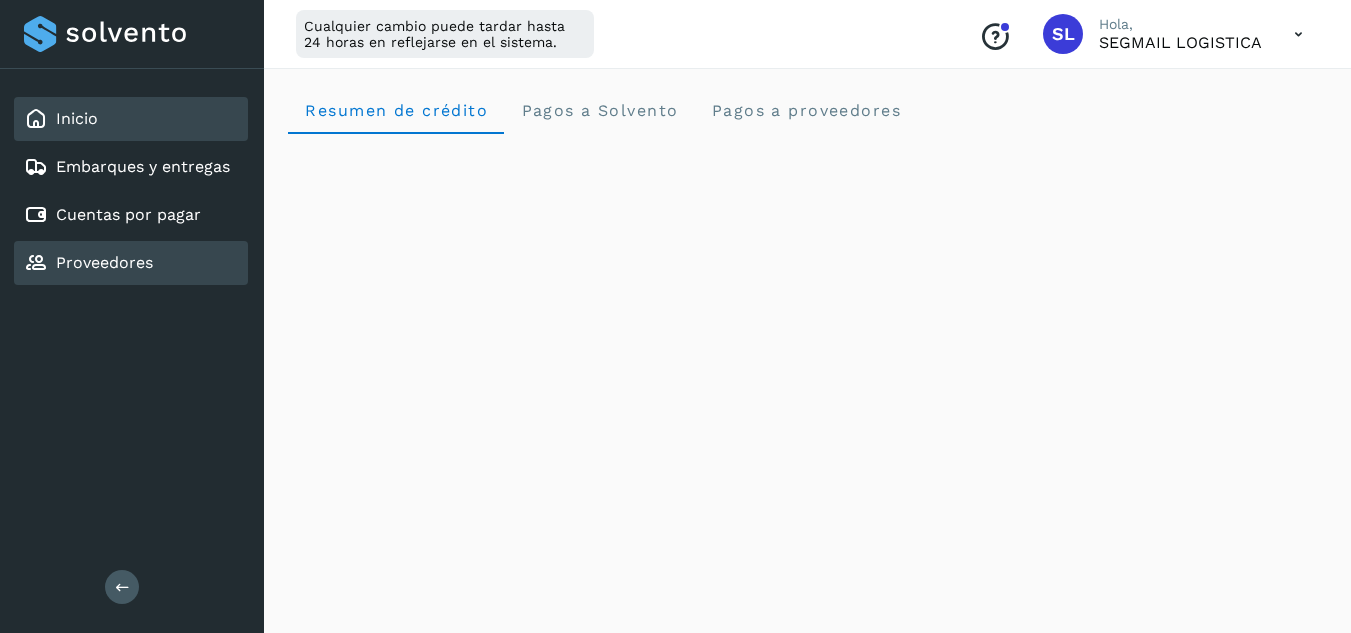 click on "Proveedores" at bounding box center [104, 262] 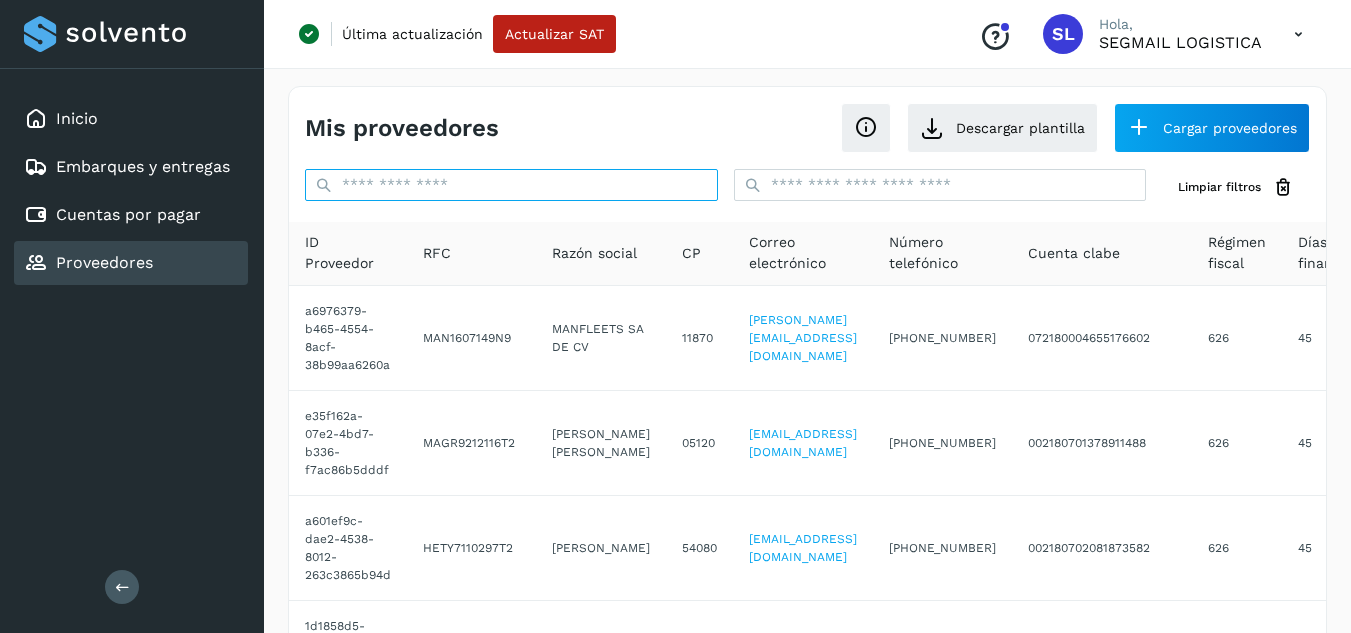 click at bounding box center [511, 185] 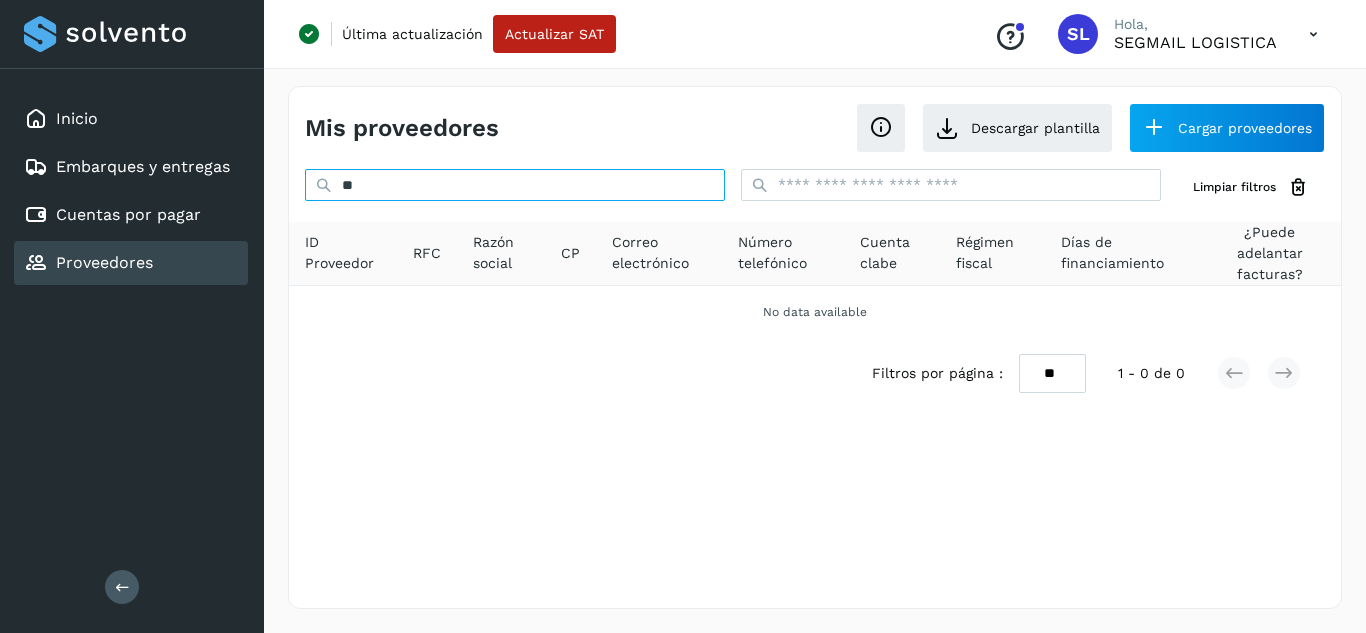 type on "*" 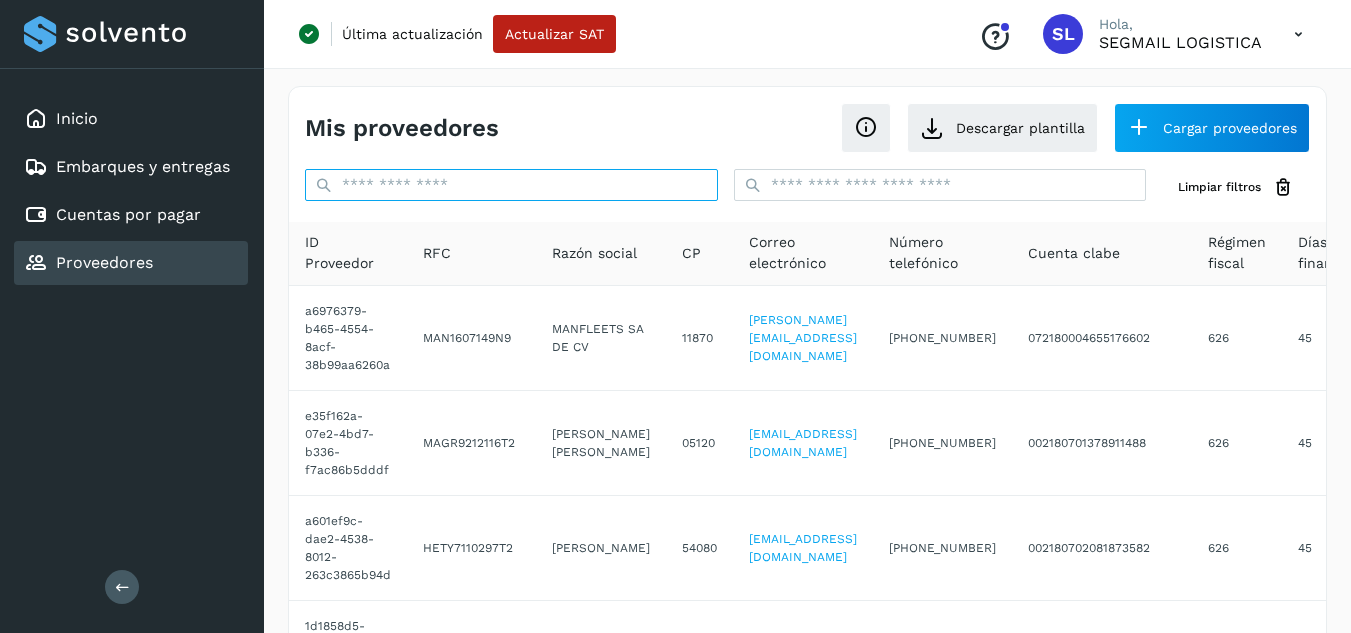 type on "*" 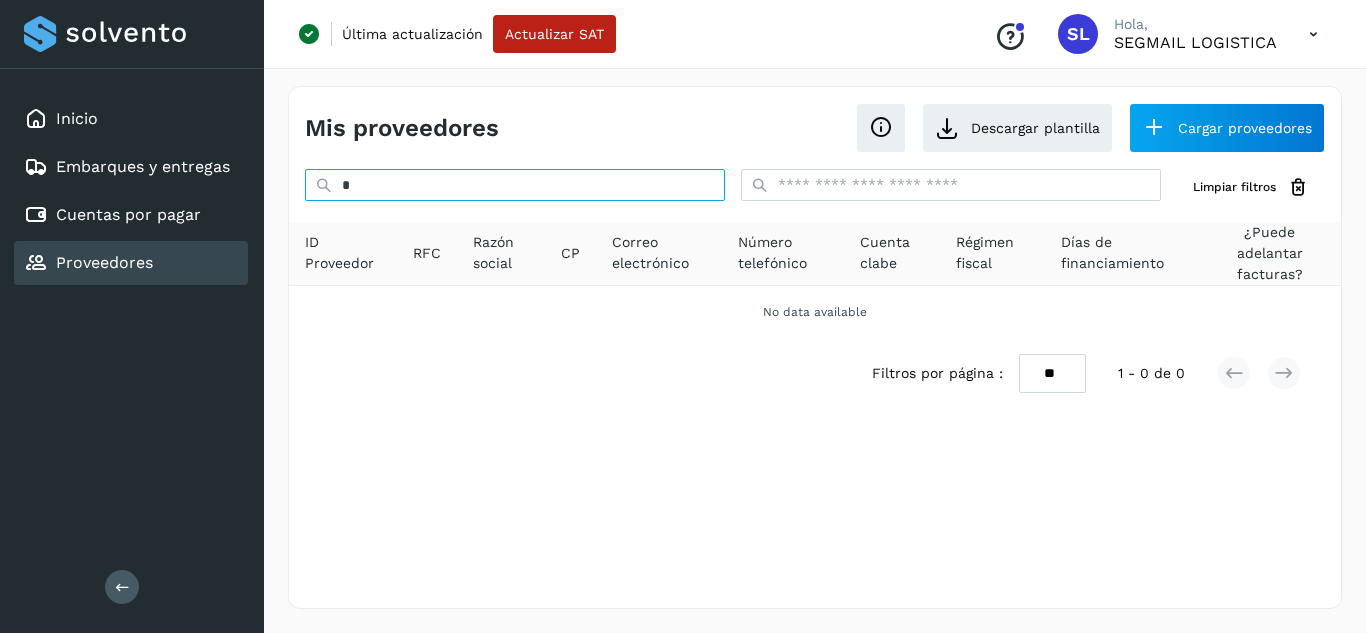 type 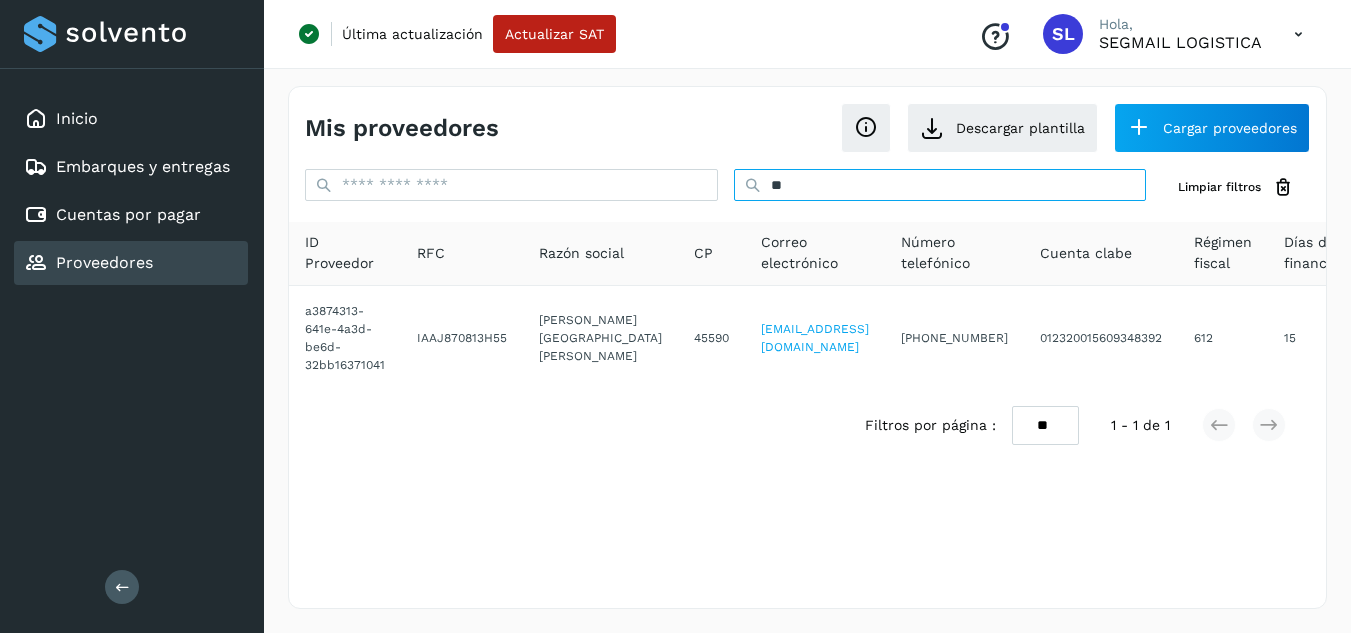 type on "*" 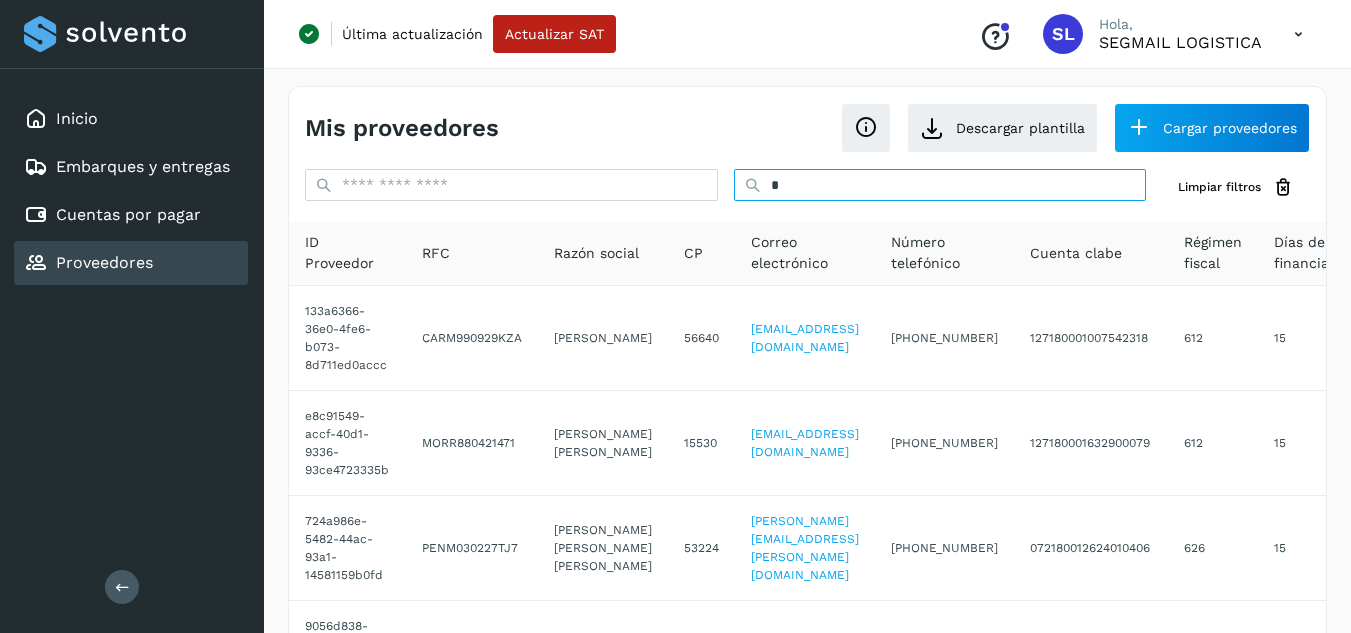 type 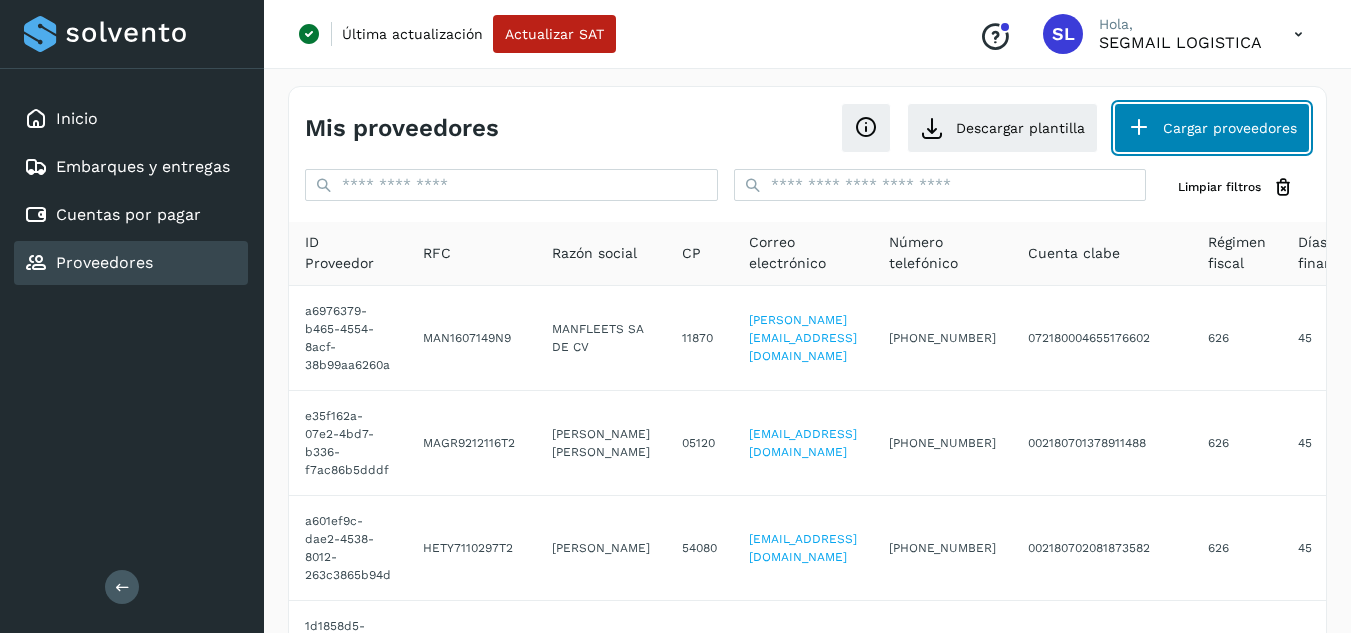click on "Cargar proveedores" at bounding box center (1212, 128) 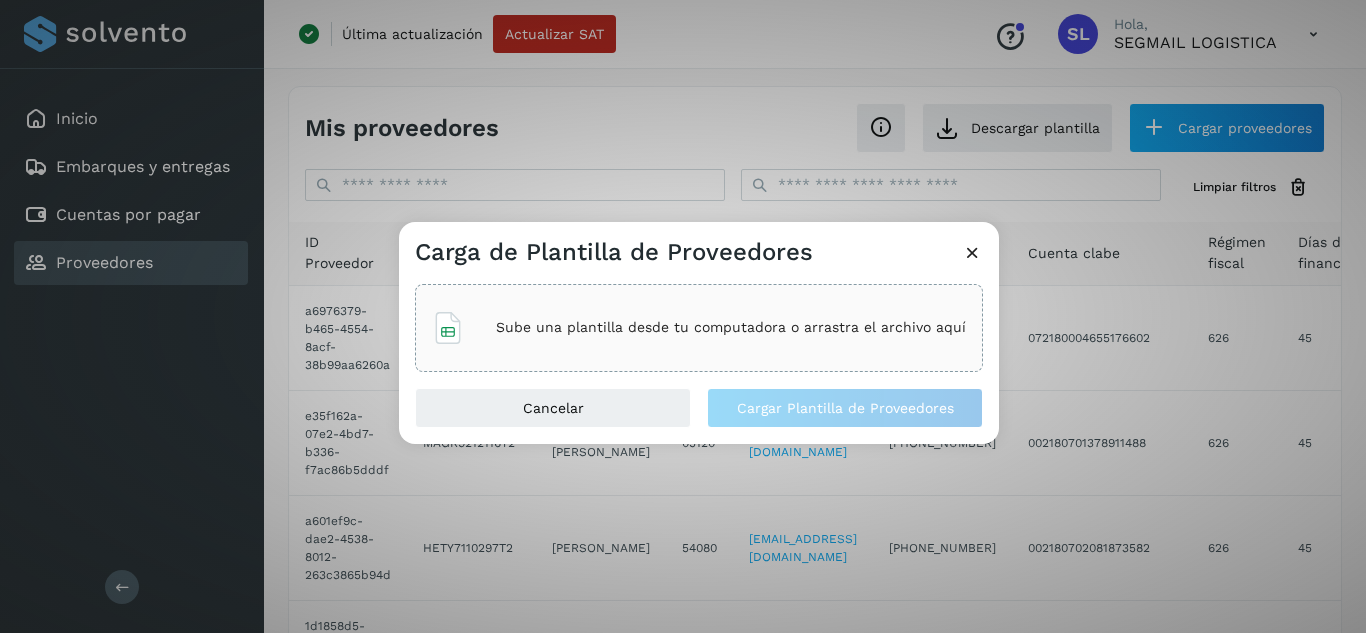 click on "Sube una plantilla desde tu computadora o arrastra el archivo aquí" at bounding box center (731, 327) 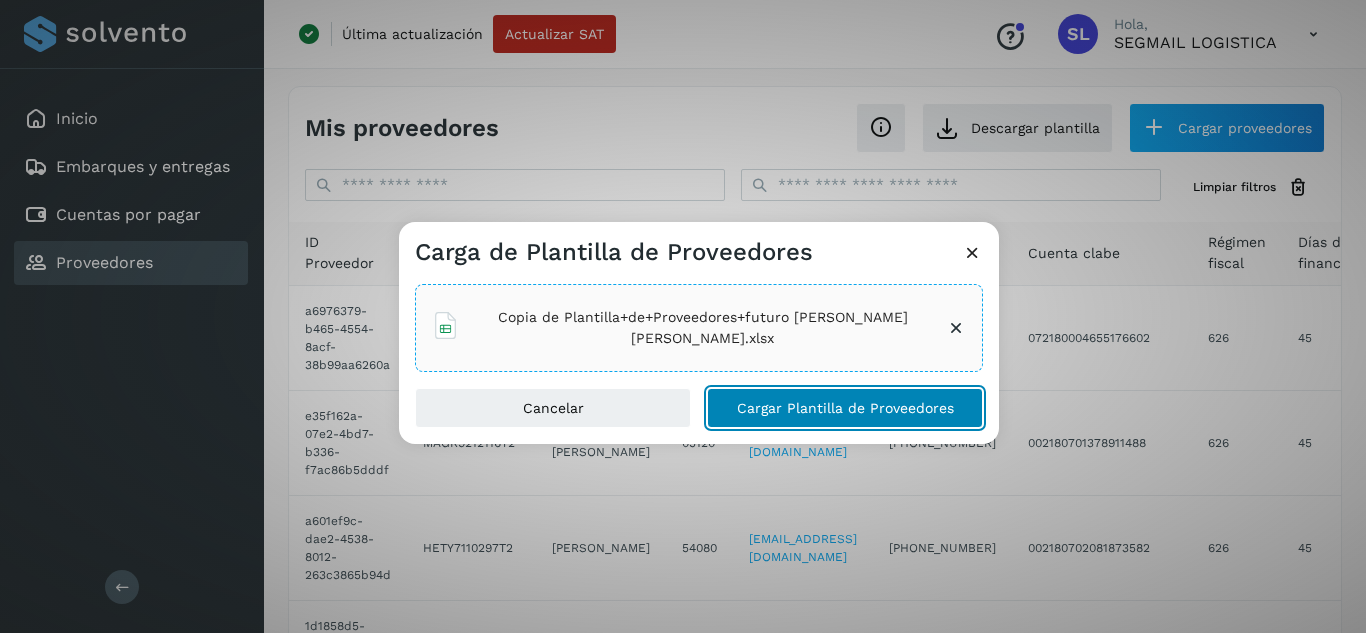 click on "Cargar Plantilla de Proveedores" 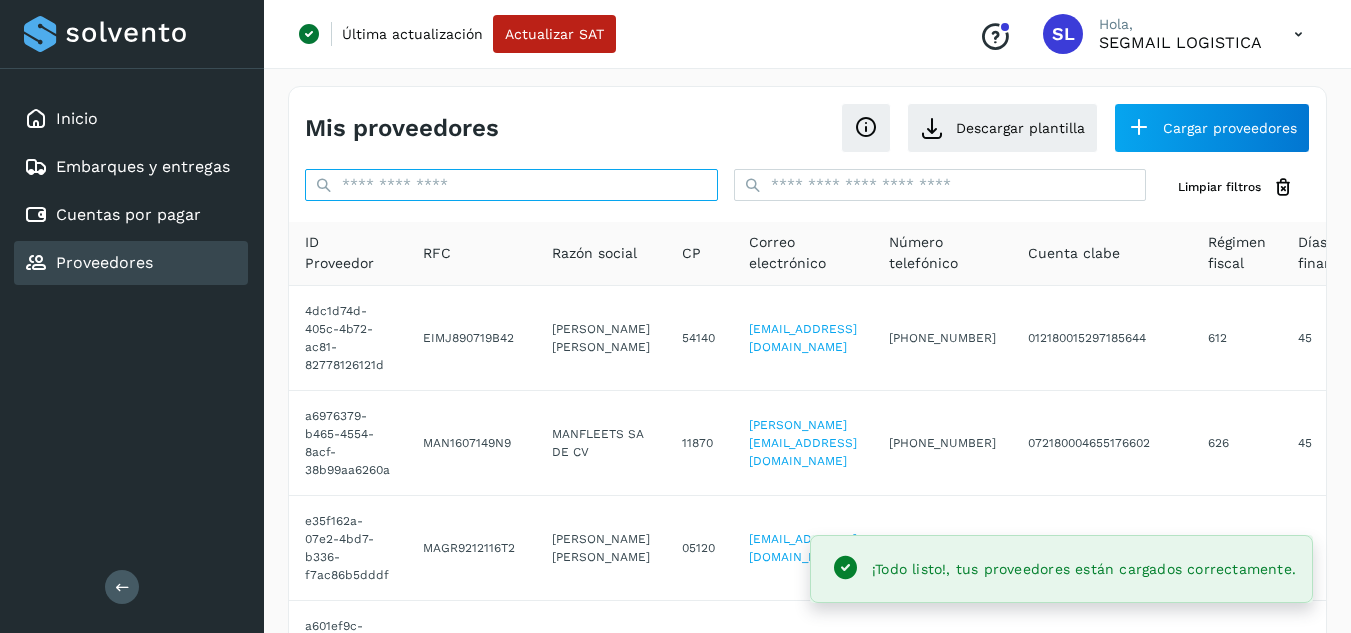 click at bounding box center [511, 185] 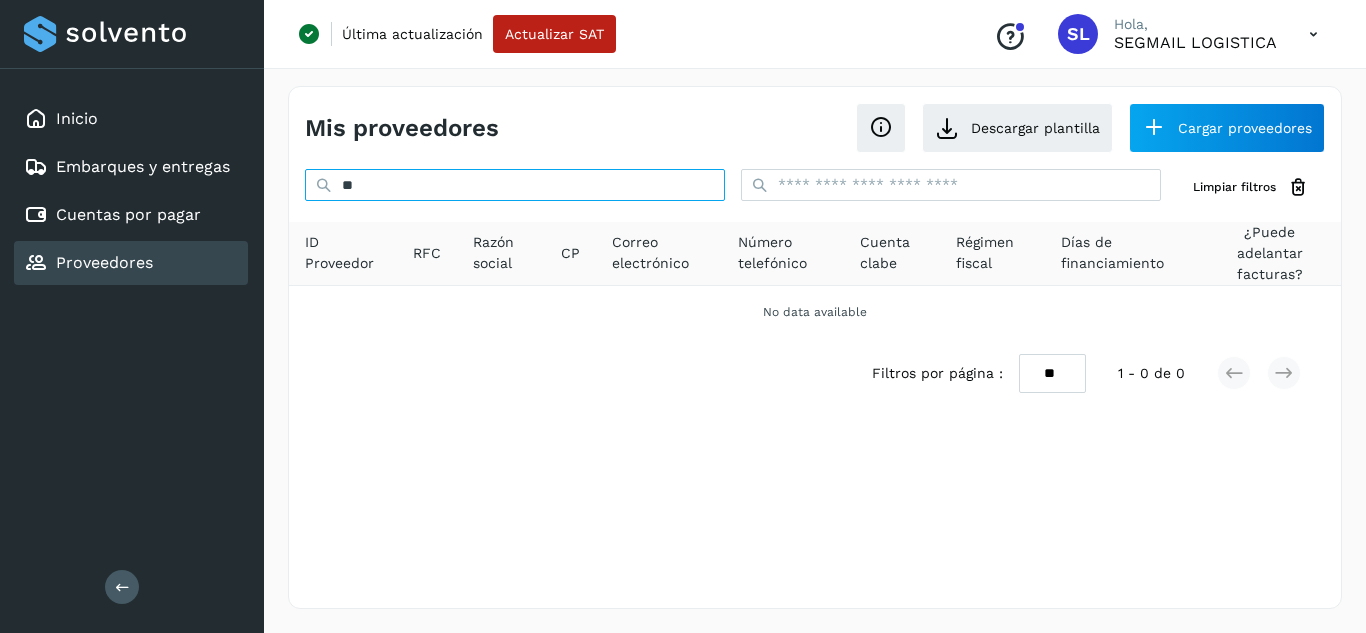 type on "*" 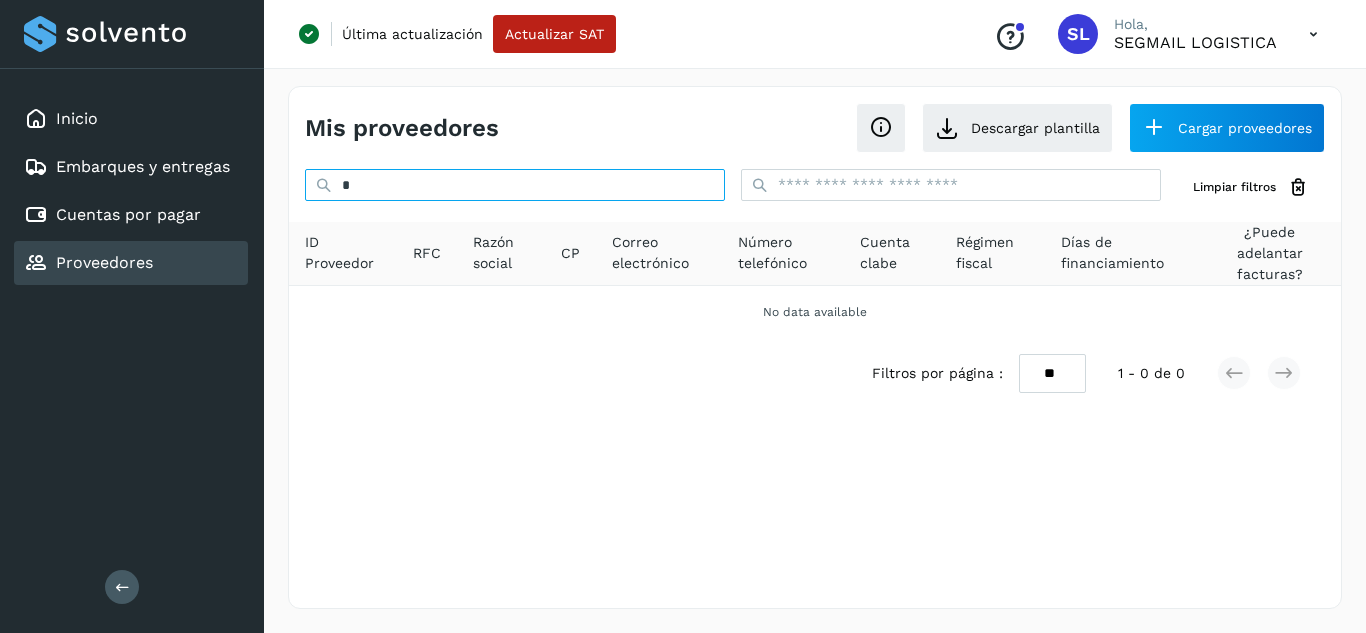 type 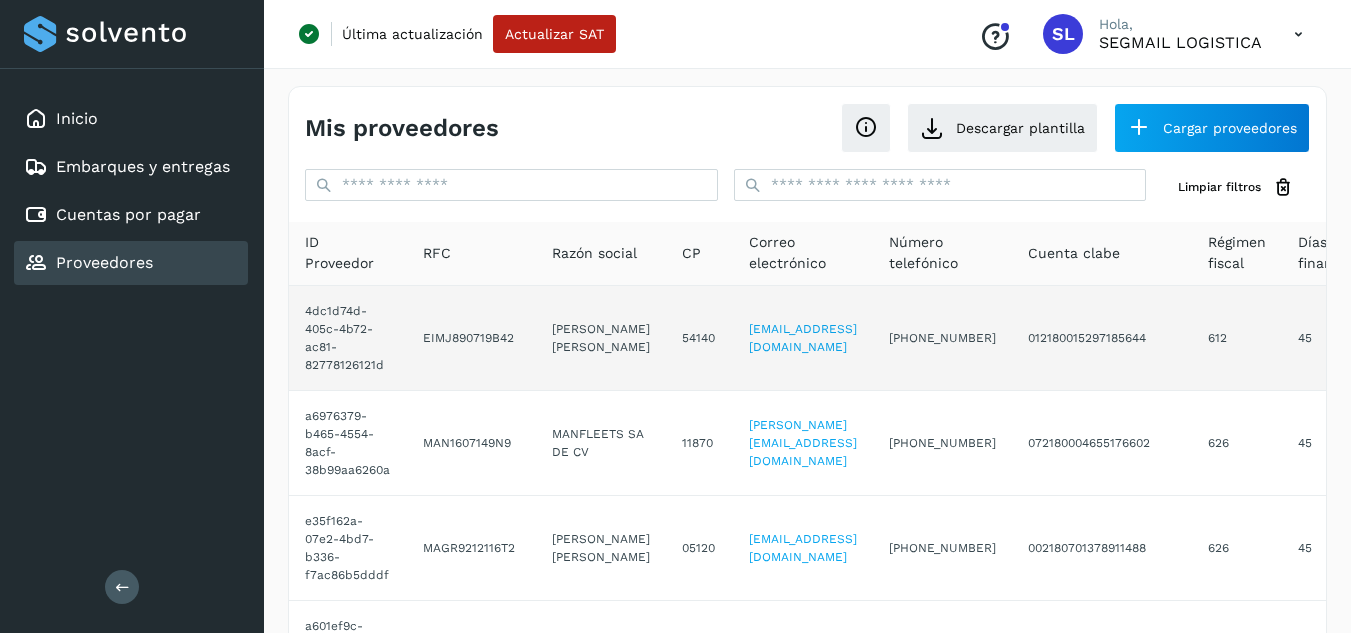 click on "[PERSON_NAME] [PERSON_NAME]" 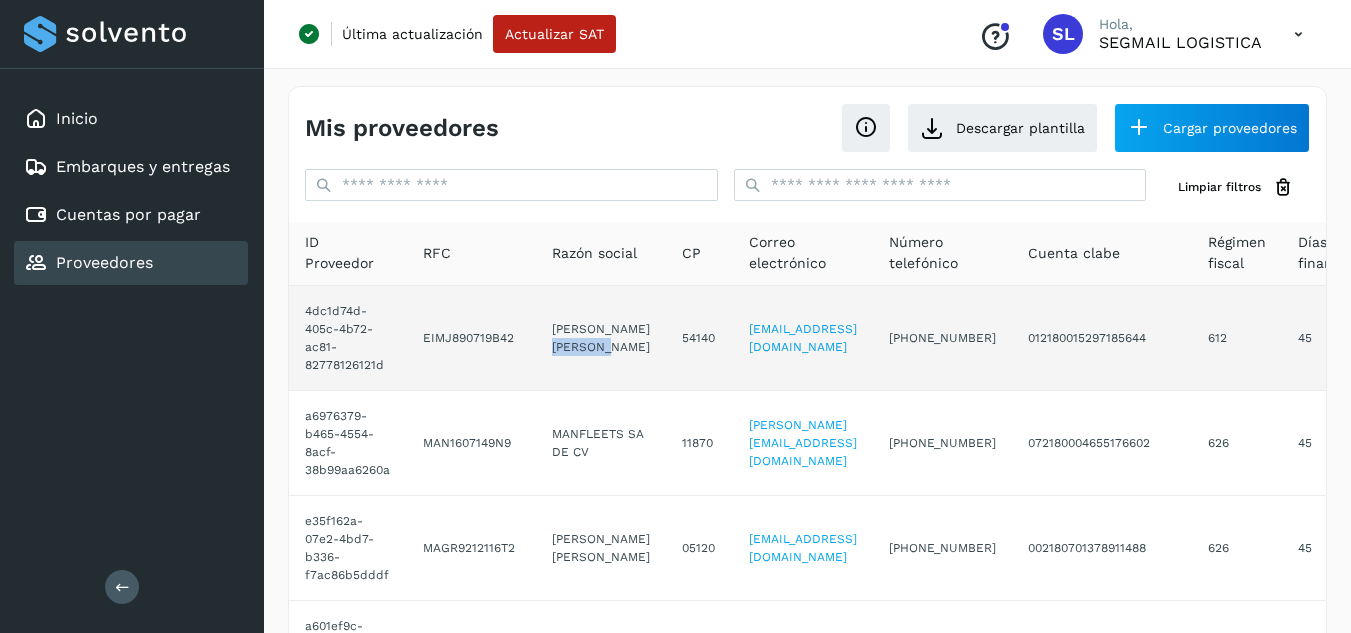 click on "[PERSON_NAME] [PERSON_NAME]" 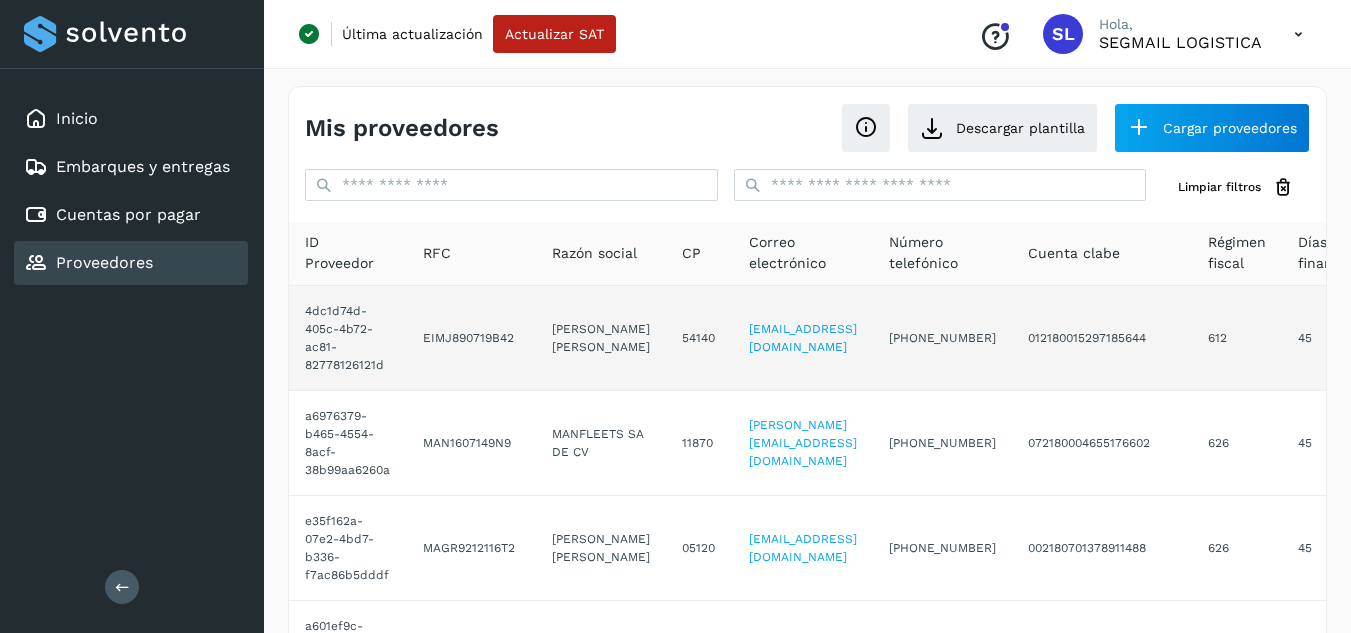 click on "EIMJ890719B42" 